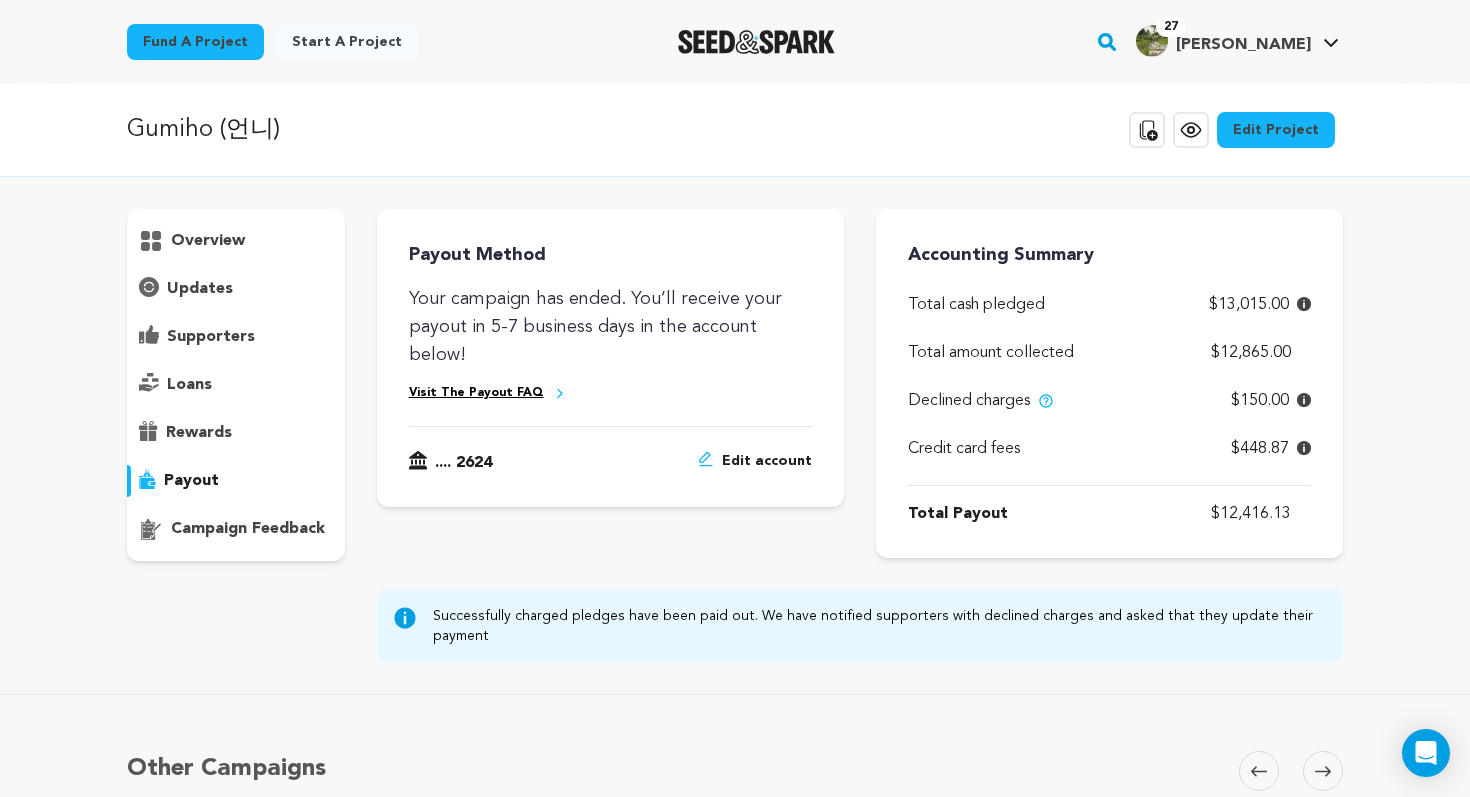 scroll, scrollTop: 0, scrollLeft: 0, axis: both 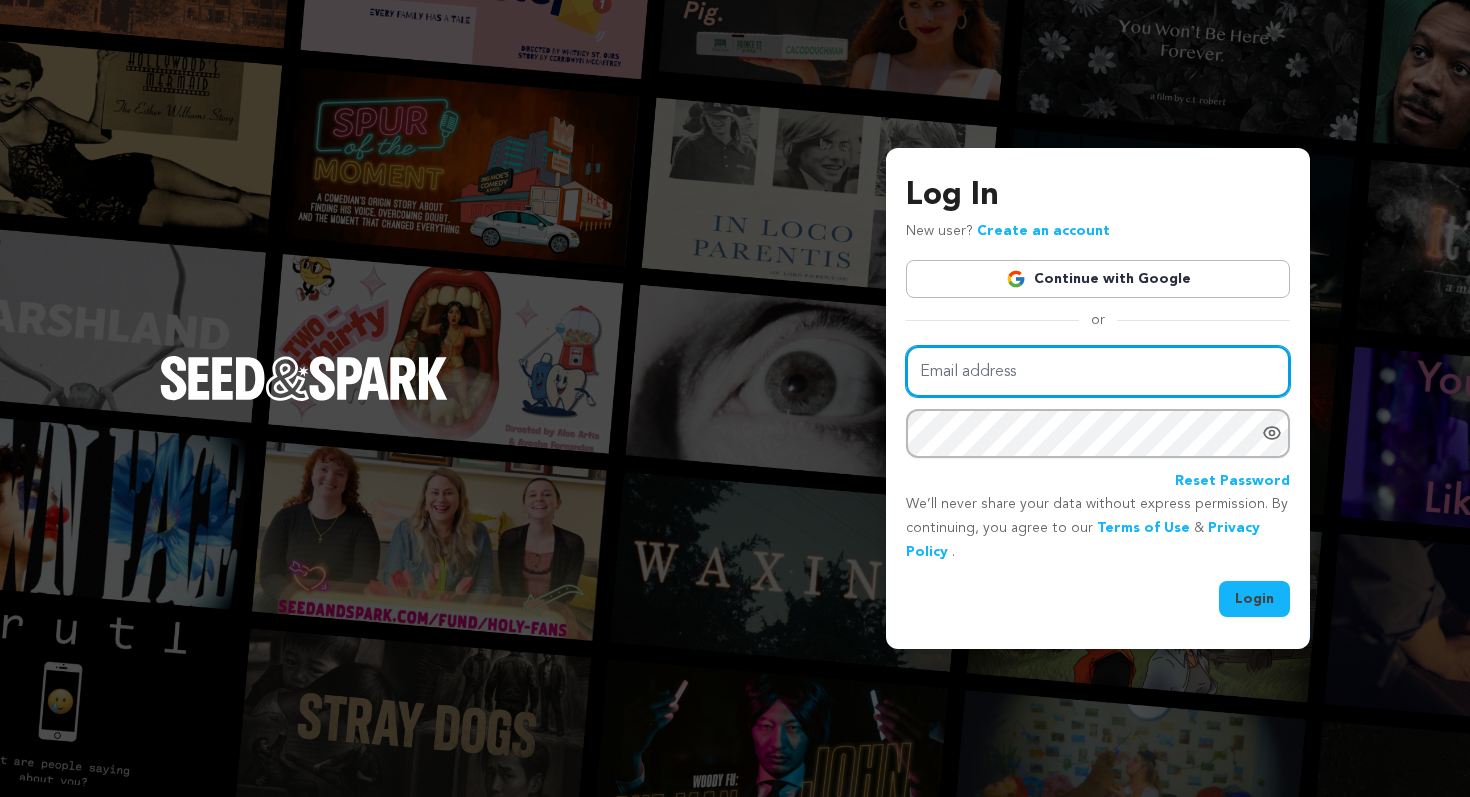 type on "clarapark366@gmail.com" 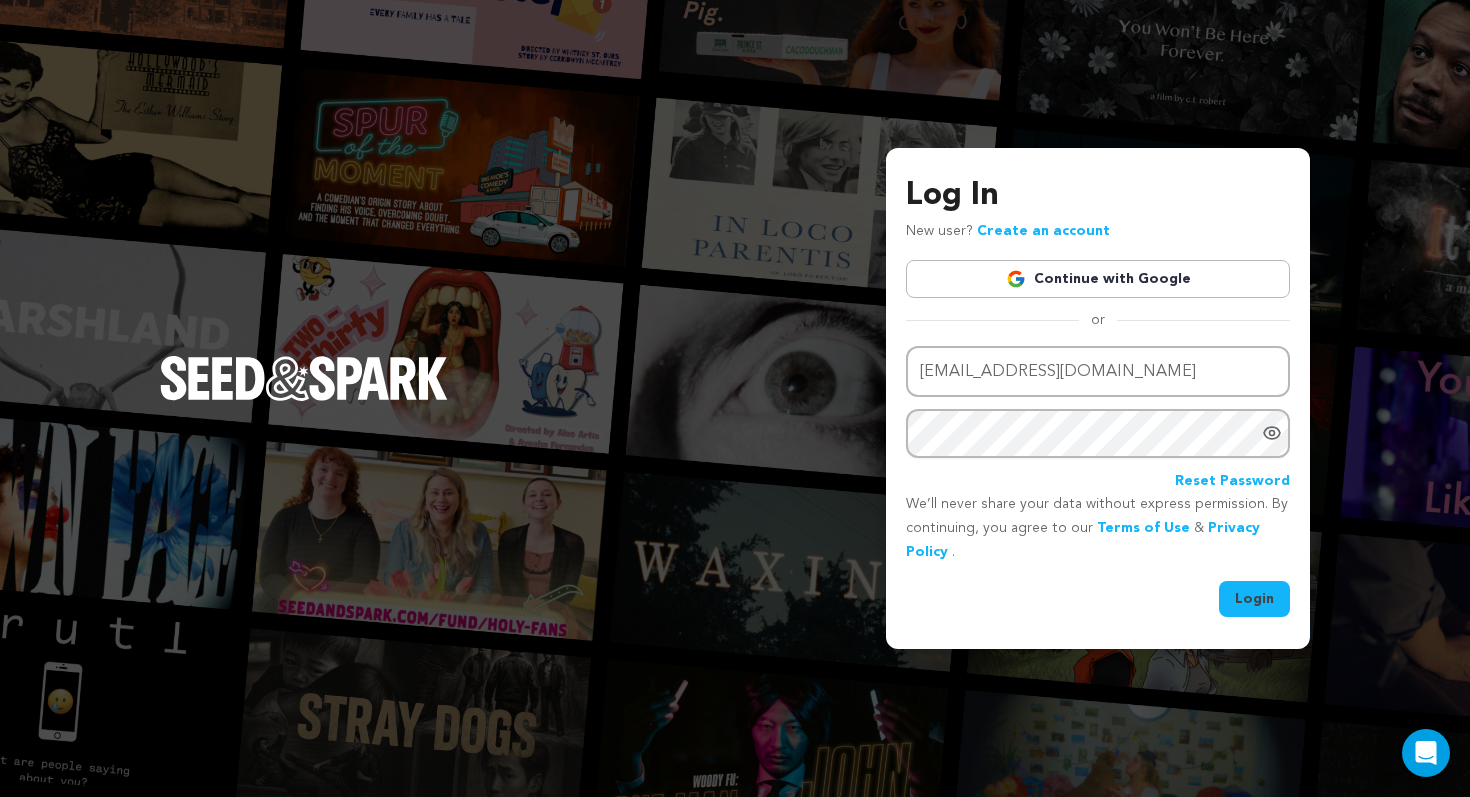 click on "Email address
clarapark366@gmail.com
Password
Reset
Password
We’ll never share your data without express permission. By continuing, you agree to our
Terms of Use
&
Privacy Policy
.
Login" at bounding box center (1098, 481) 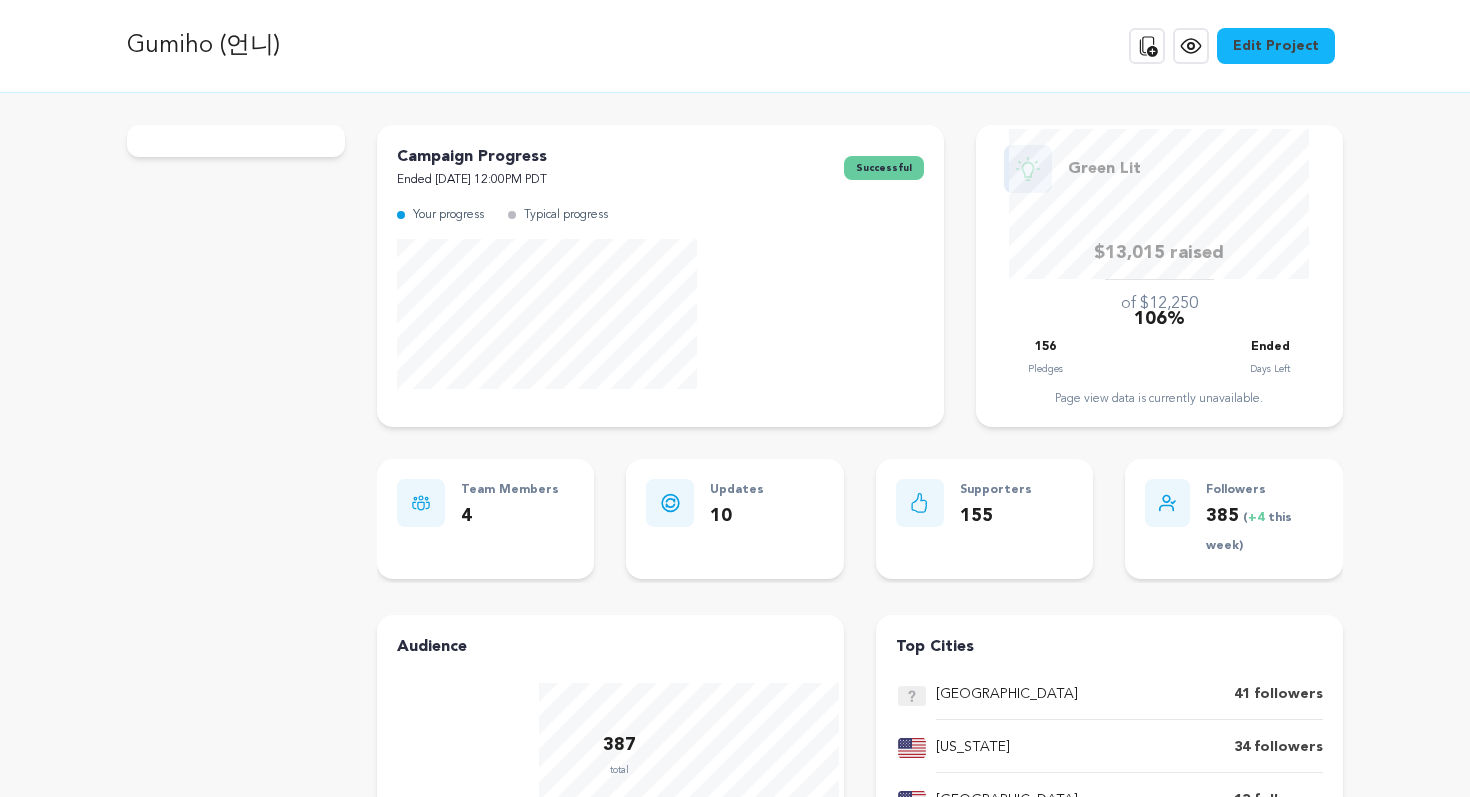 scroll, scrollTop: 0, scrollLeft: 0, axis: both 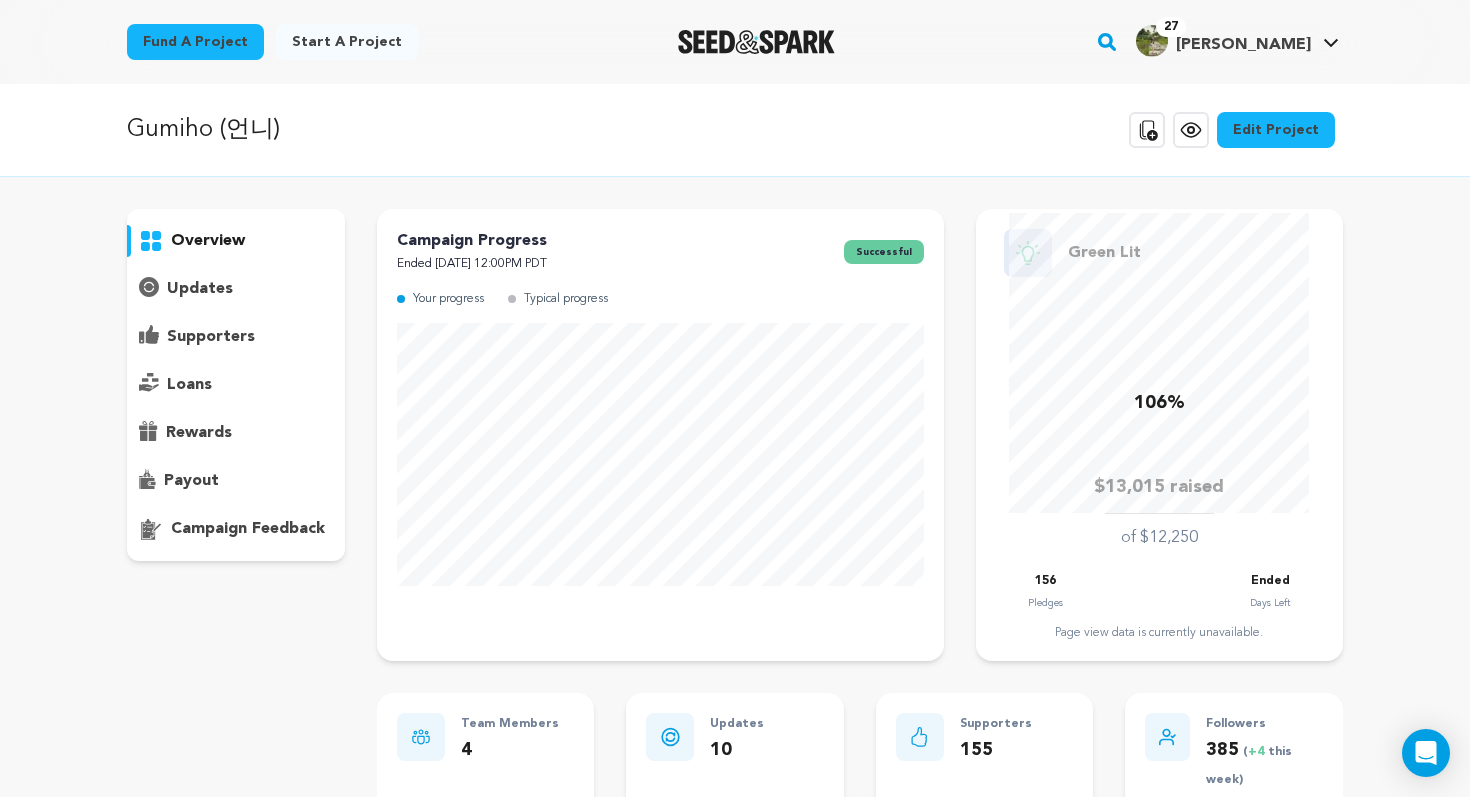 click on "payout" at bounding box center [236, 481] 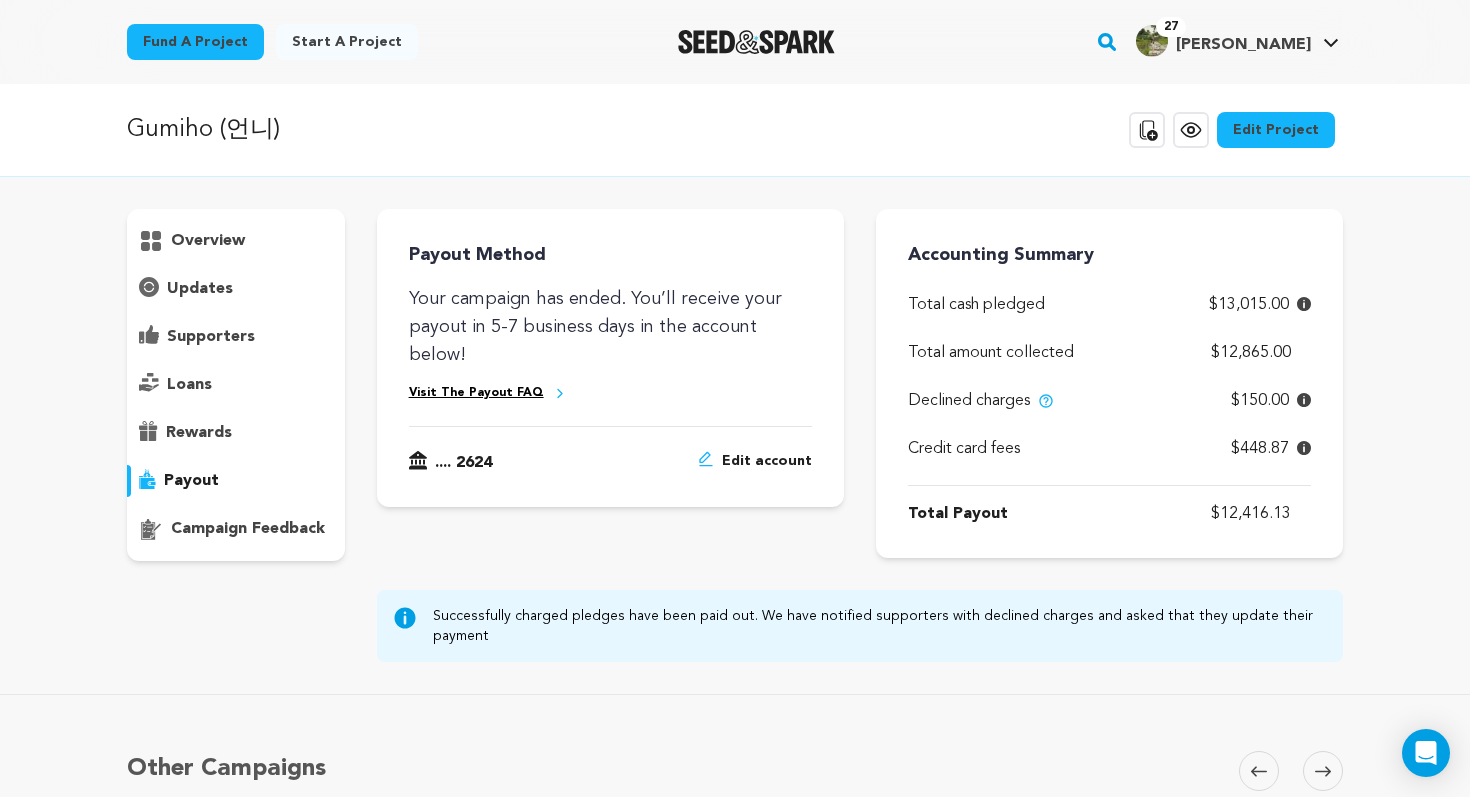 click on "Credit card fees
$448.87" at bounding box center [1109, 449] 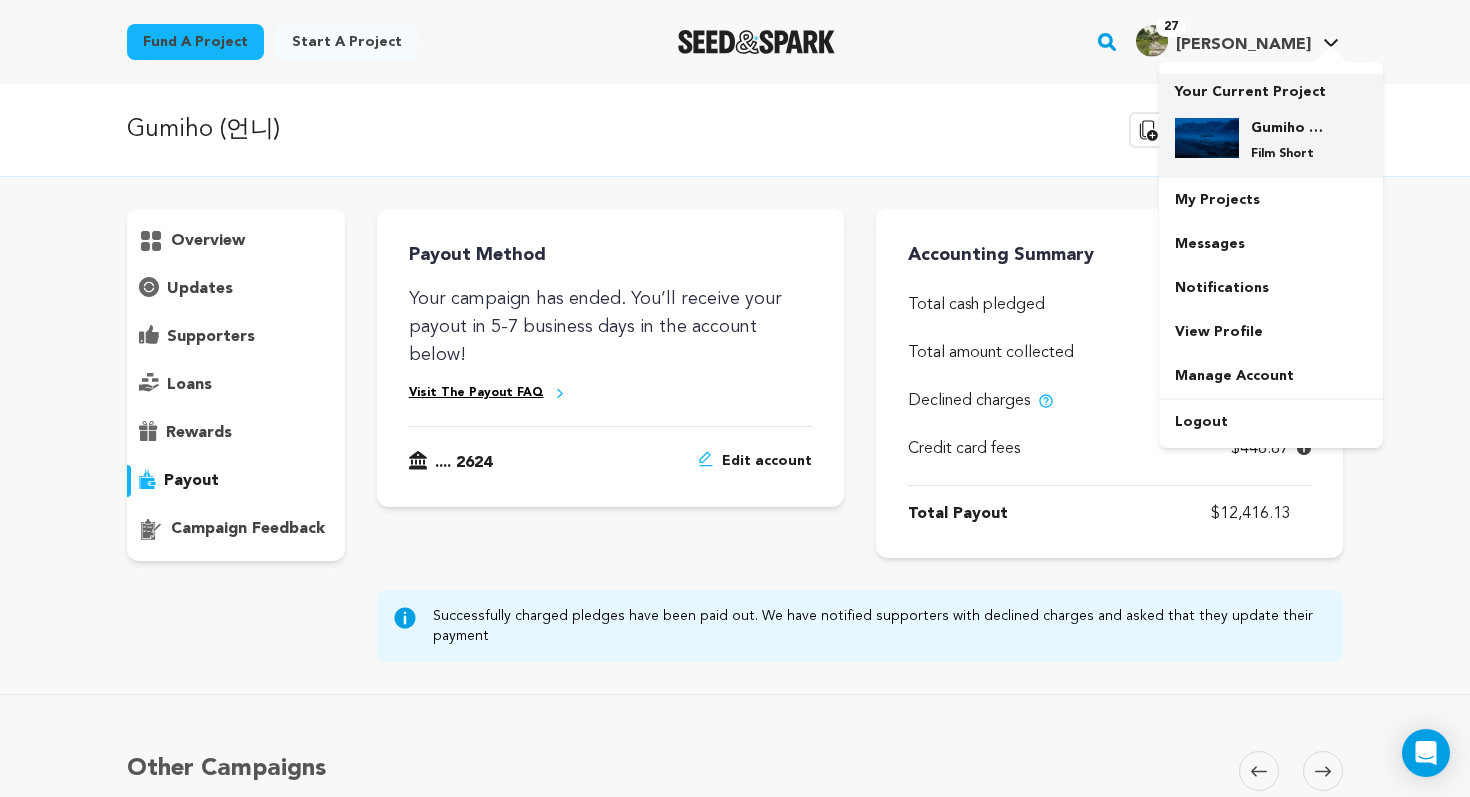 click on "Gumiho (언니)" at bounding box center (1287, 128) 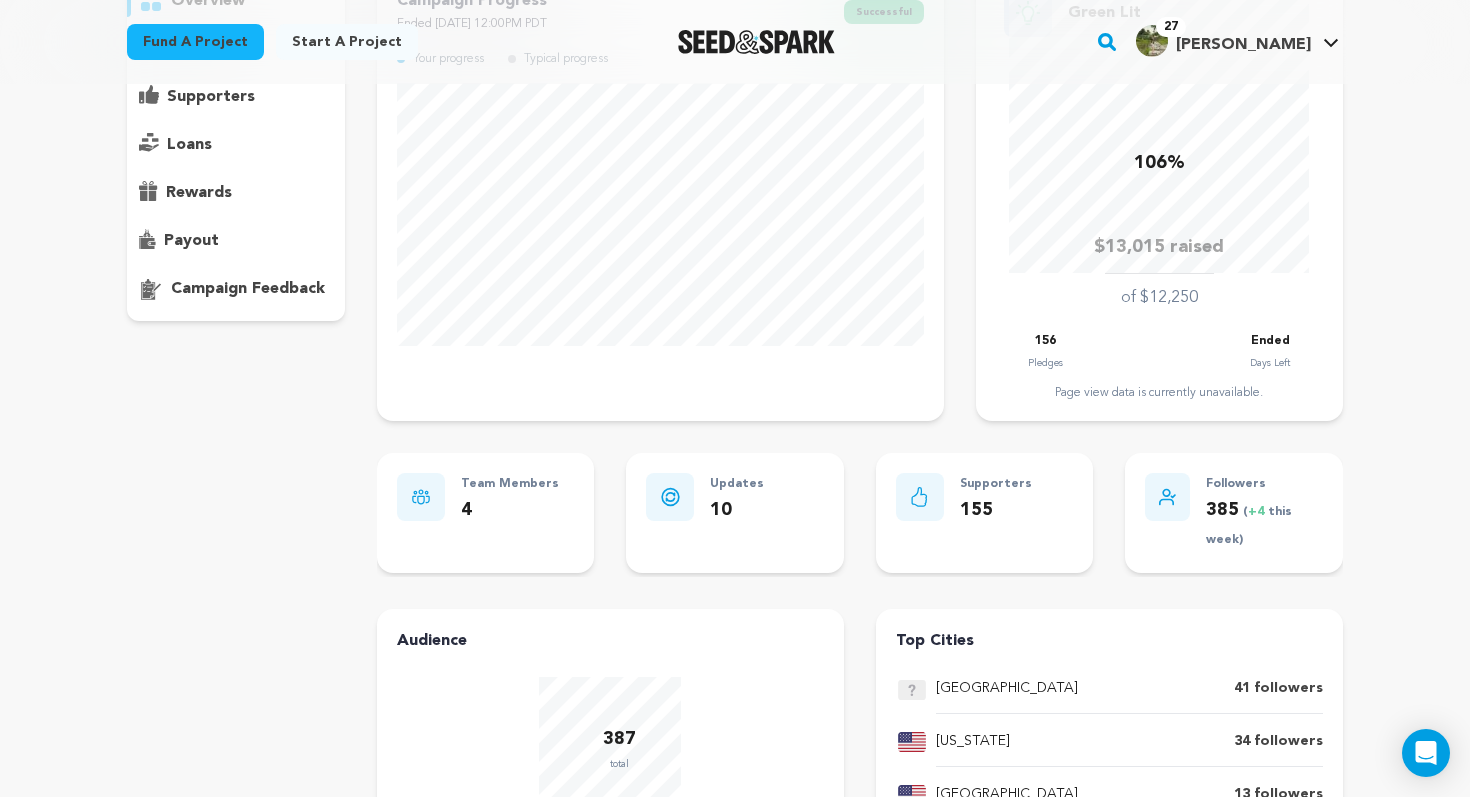 scroll, scrollTop: 0, scrollLeft: 0, axis: both 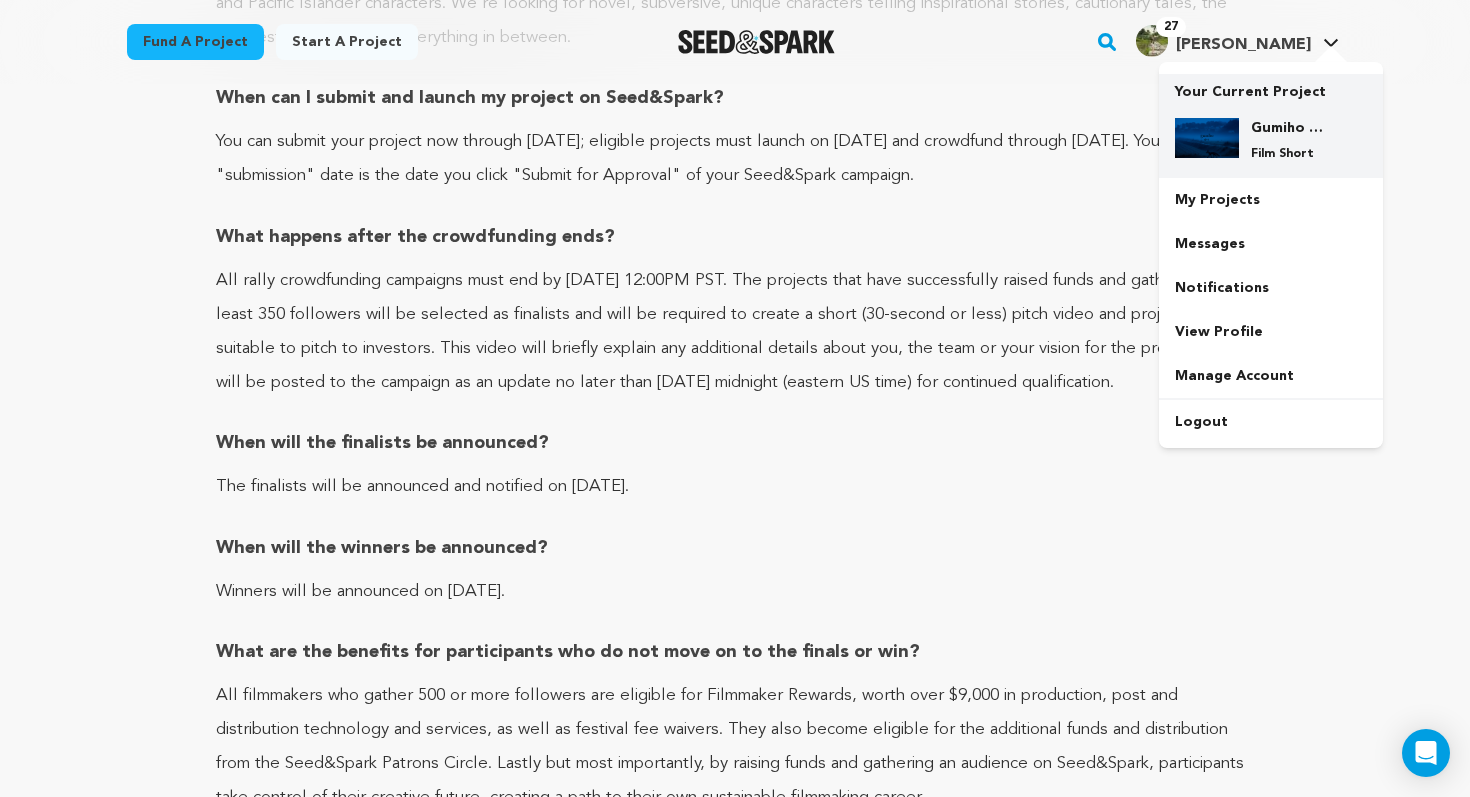 click on "Gumiho (언니)" at bounding box center (1287, 128) 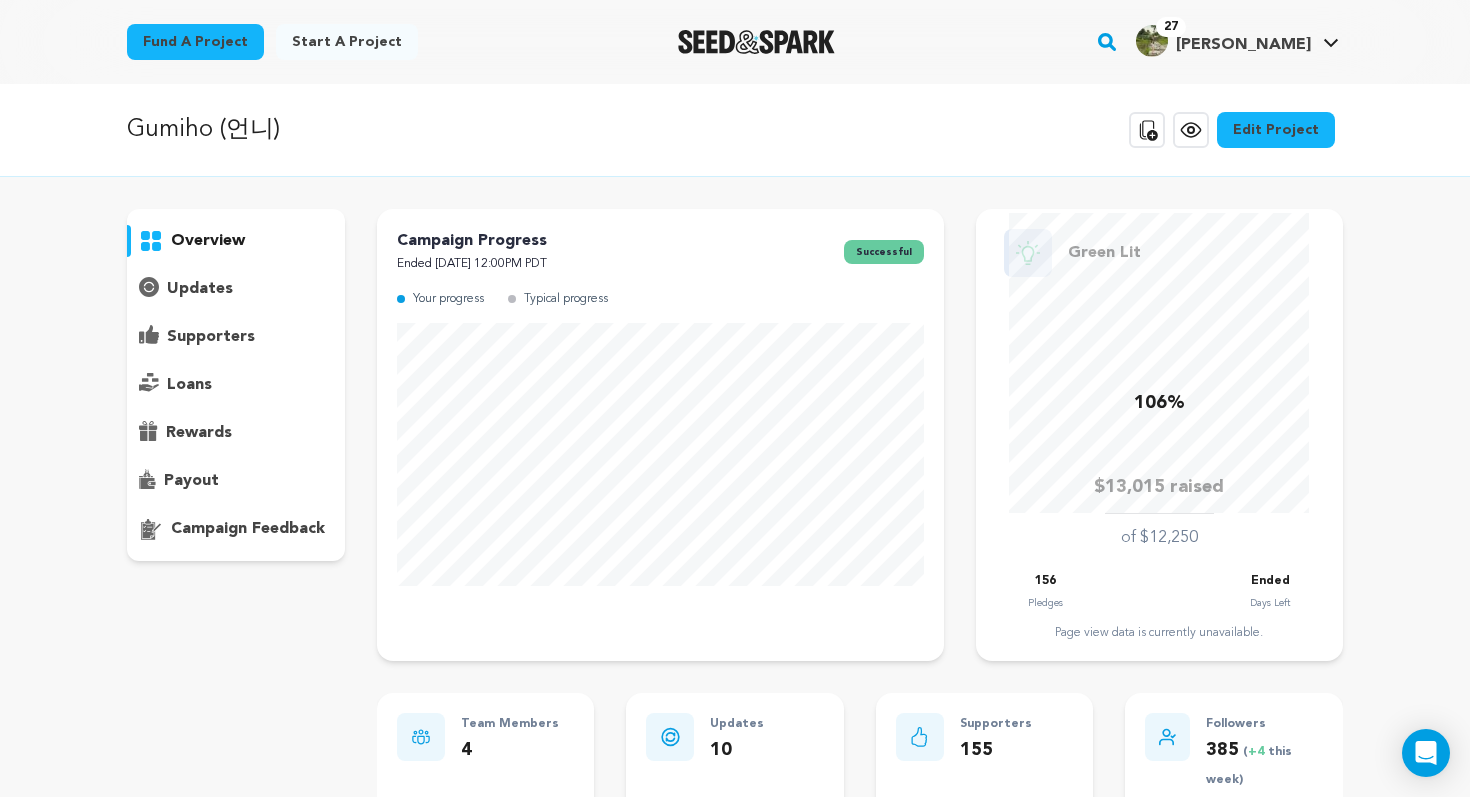 scroll, scrollTop: 0, scrollLeft: 0, axis: both 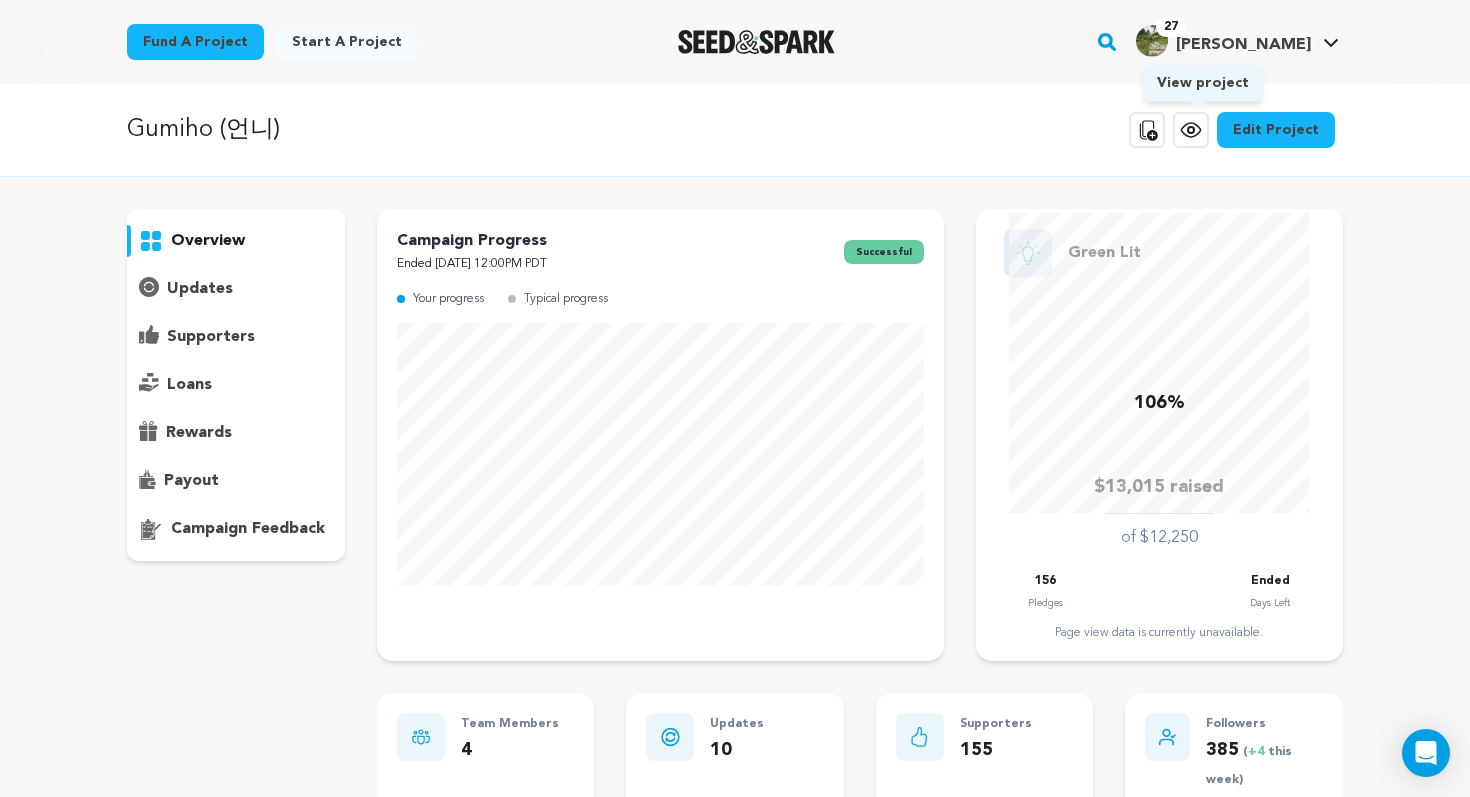 click 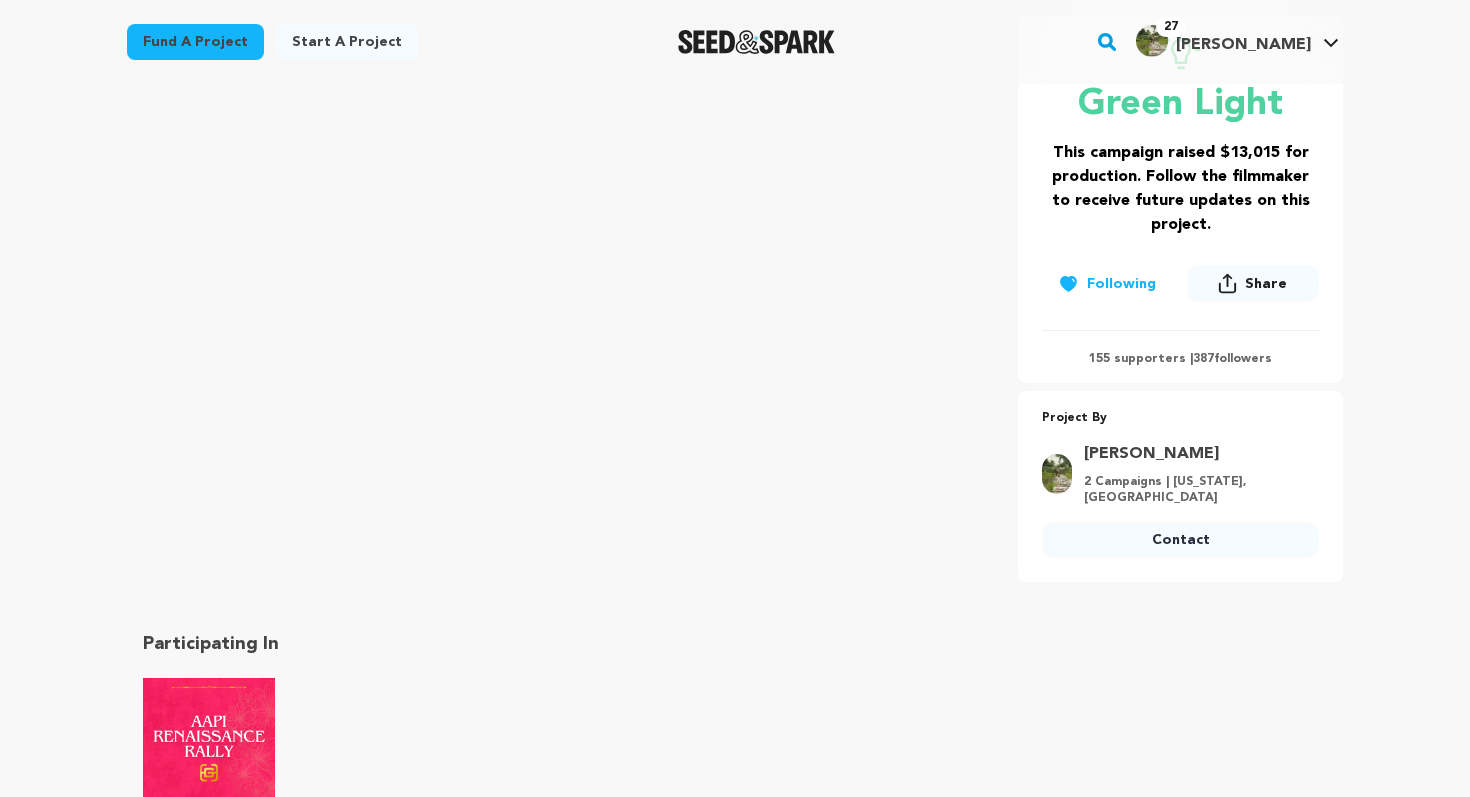 scroll, scrollTop: 508, scrollLeft: 0, axis: vertical 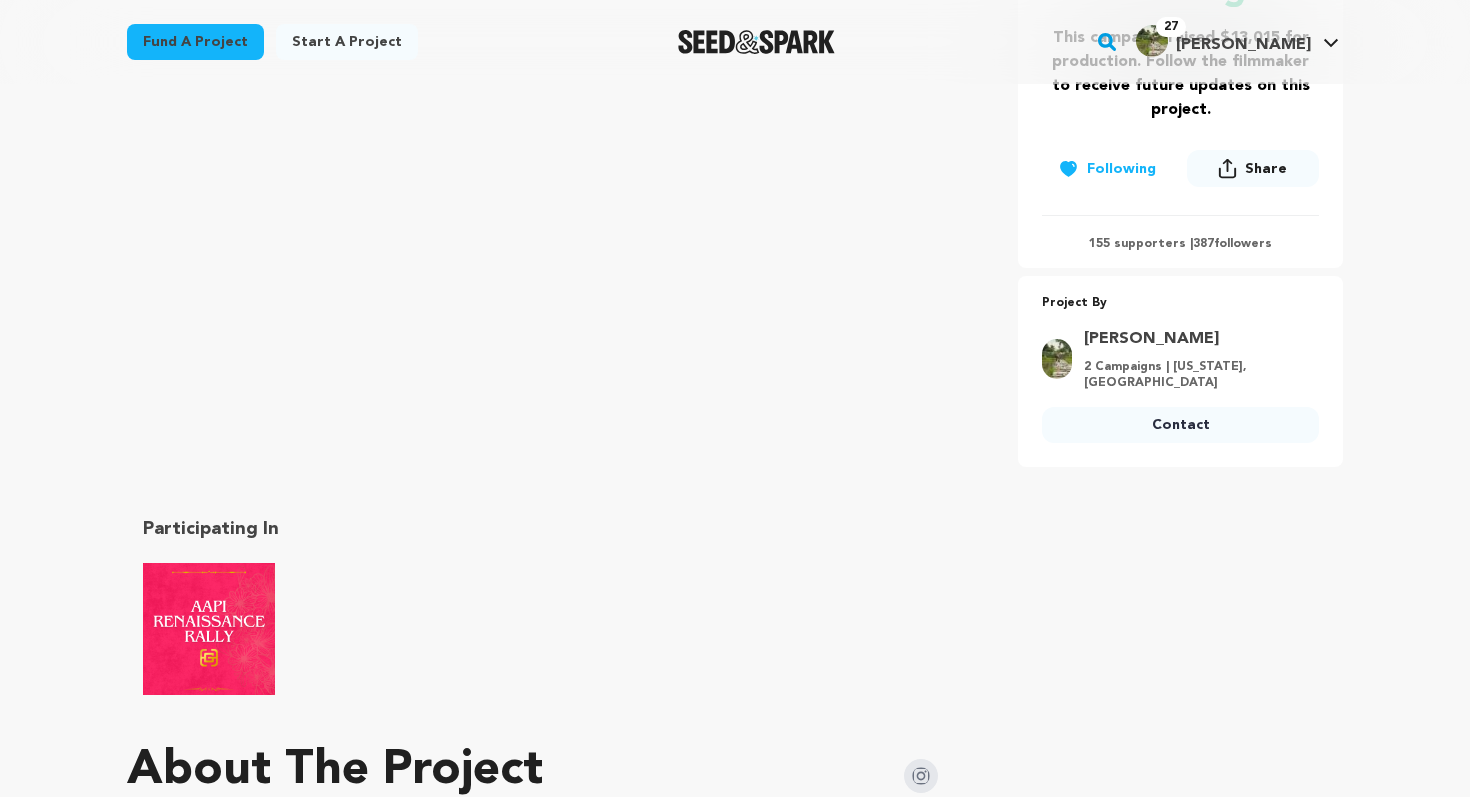 click at bounding box center (209, 629) 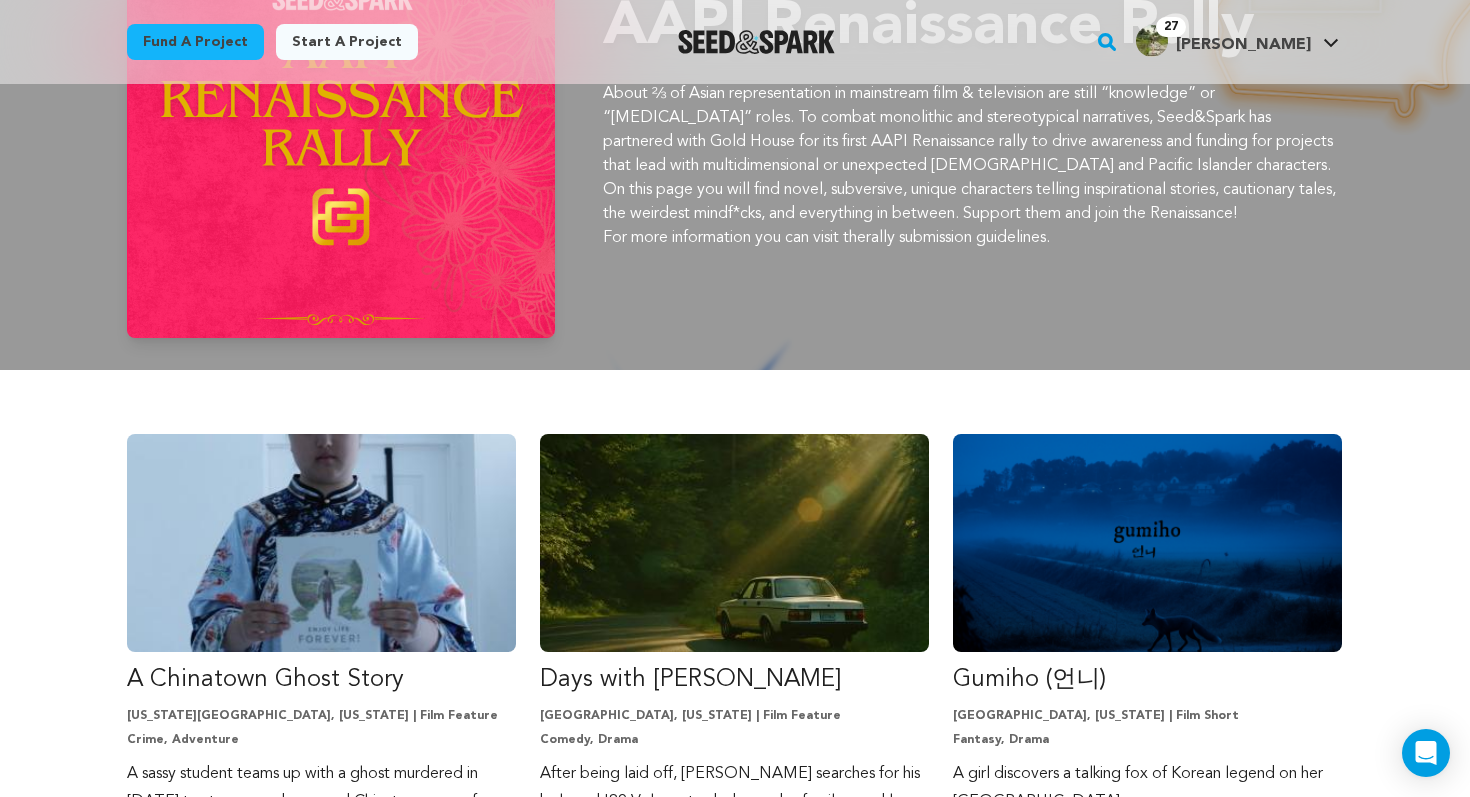 scroll, scrollTop: 0, scrollLeft: 0, axis: both 